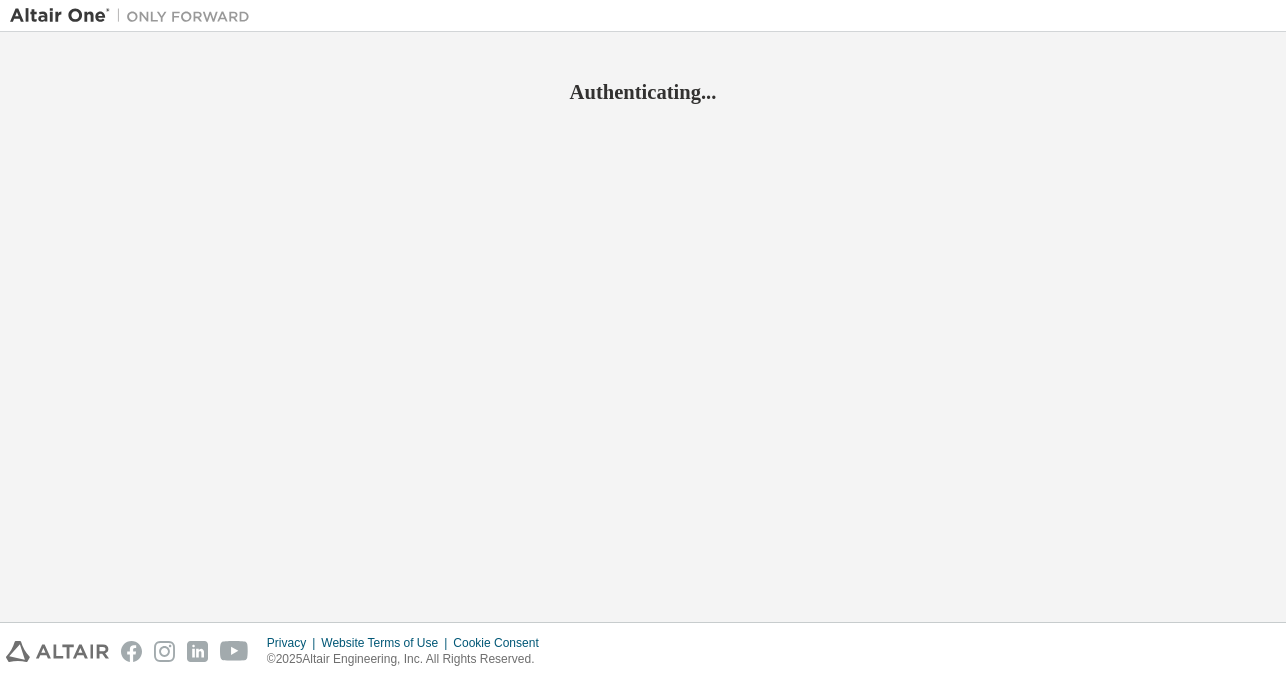 scroll, scrollTop: 0, scrollLeft: 0, axis: both 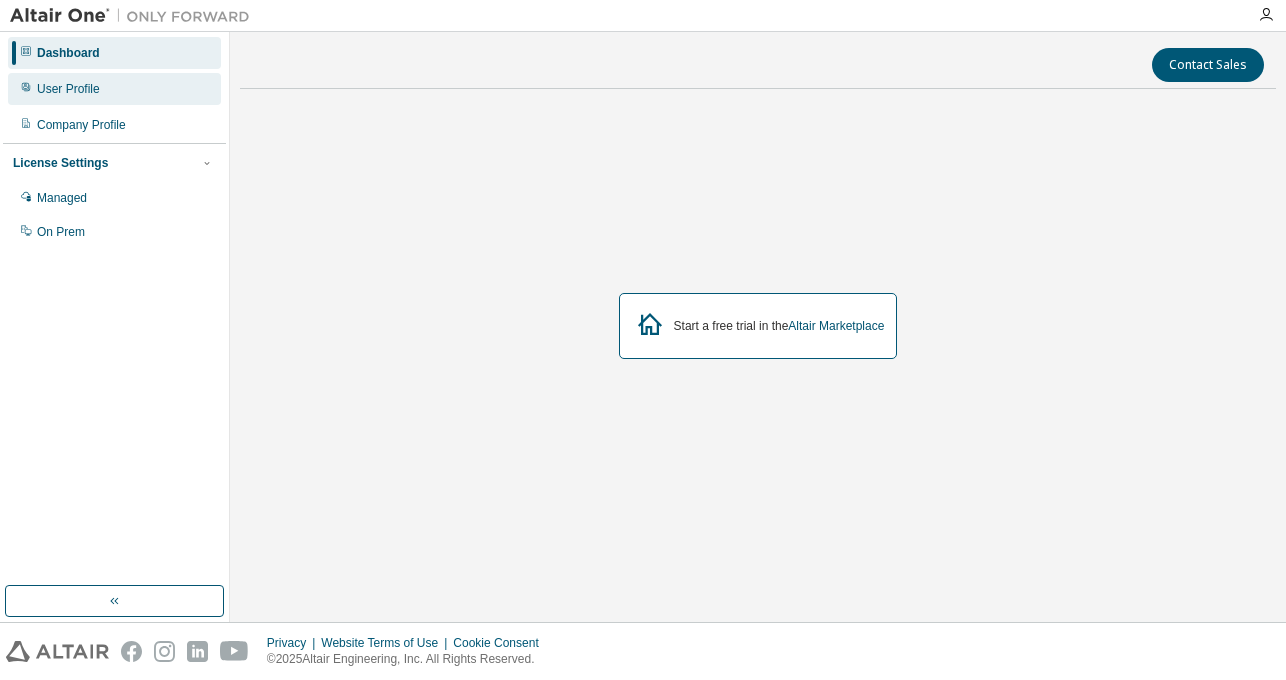 click on "User Profile" at bounding box center (114, 89) 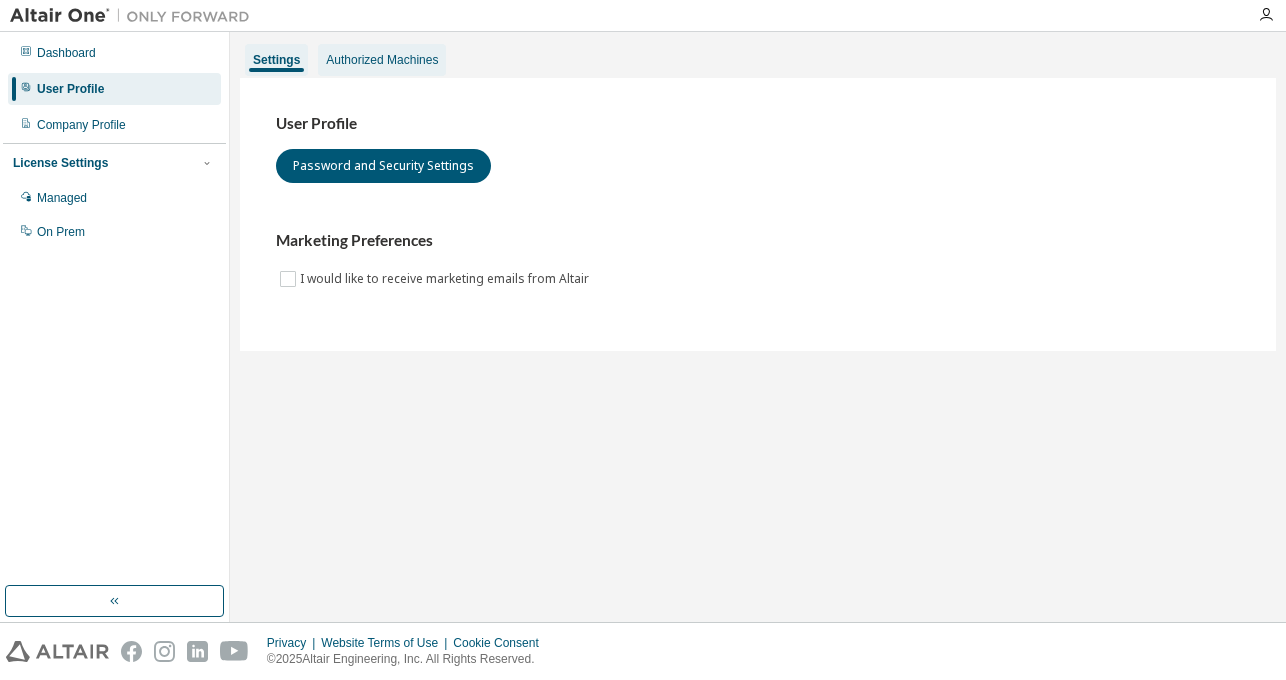 click on "Authorized Machines" at bounding box center [382, 60] 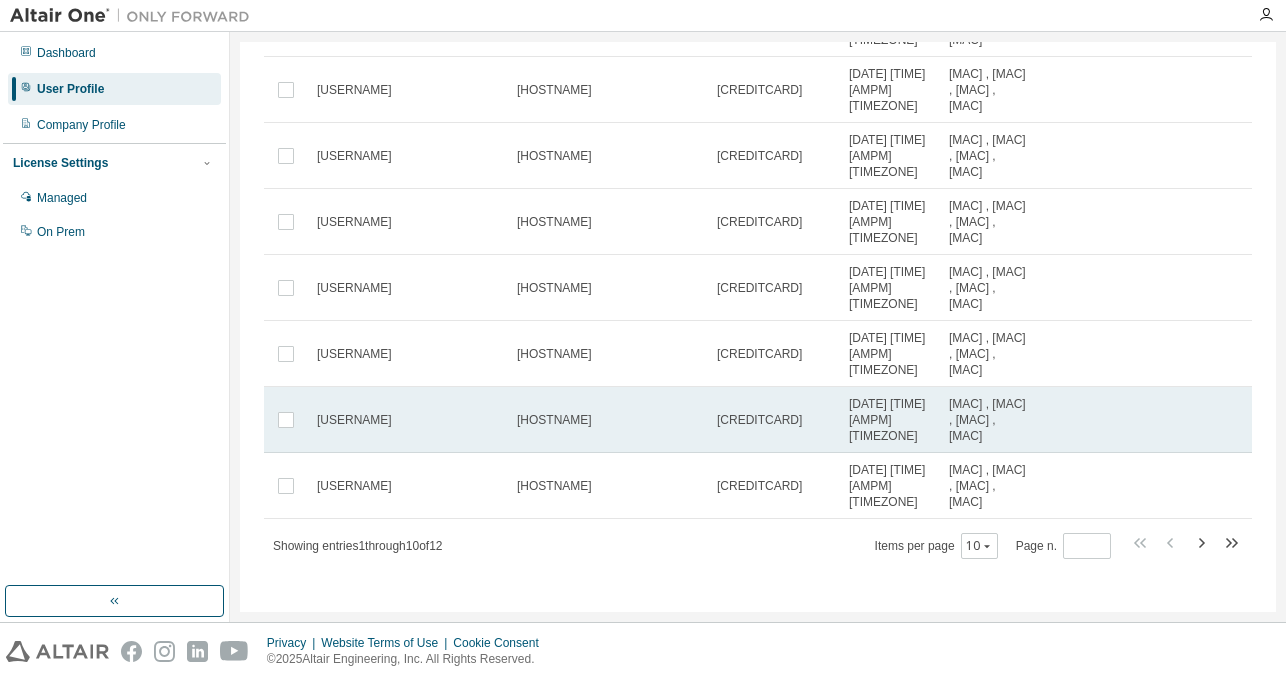 scroll, scrollTop: 0, scrollLeft: 0, axis: both 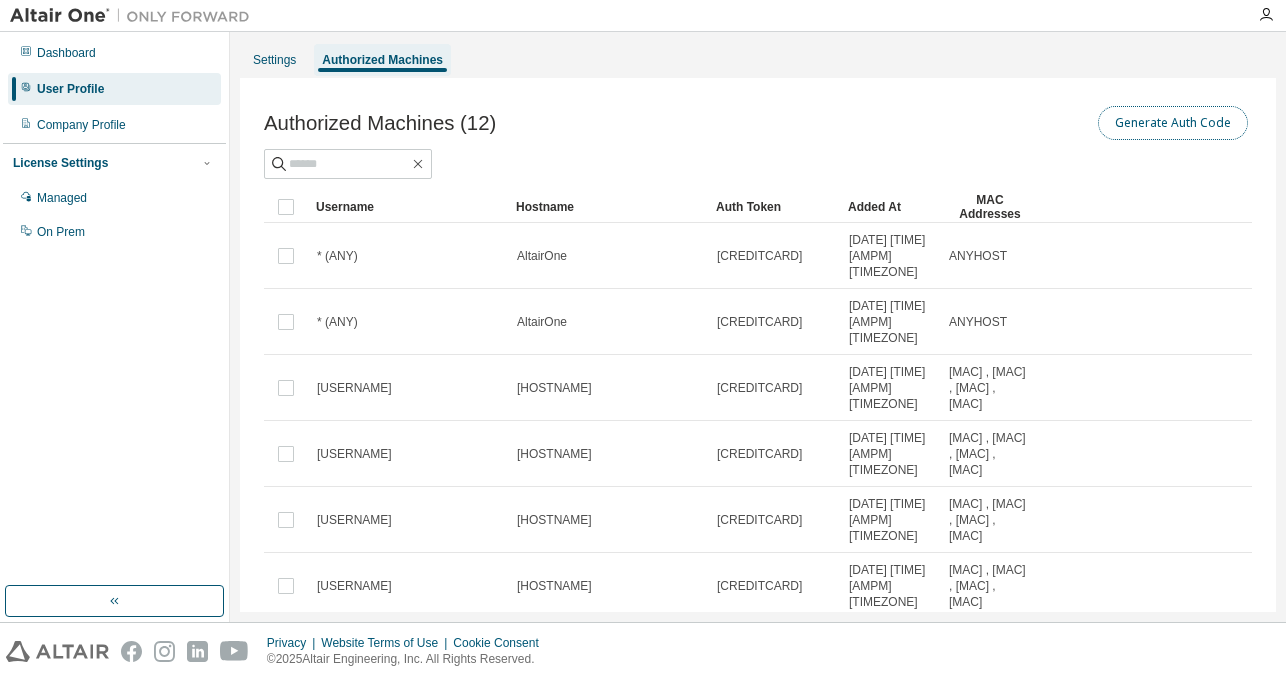 click on "Generate Auth Code" at bounding box center [1173, 123] 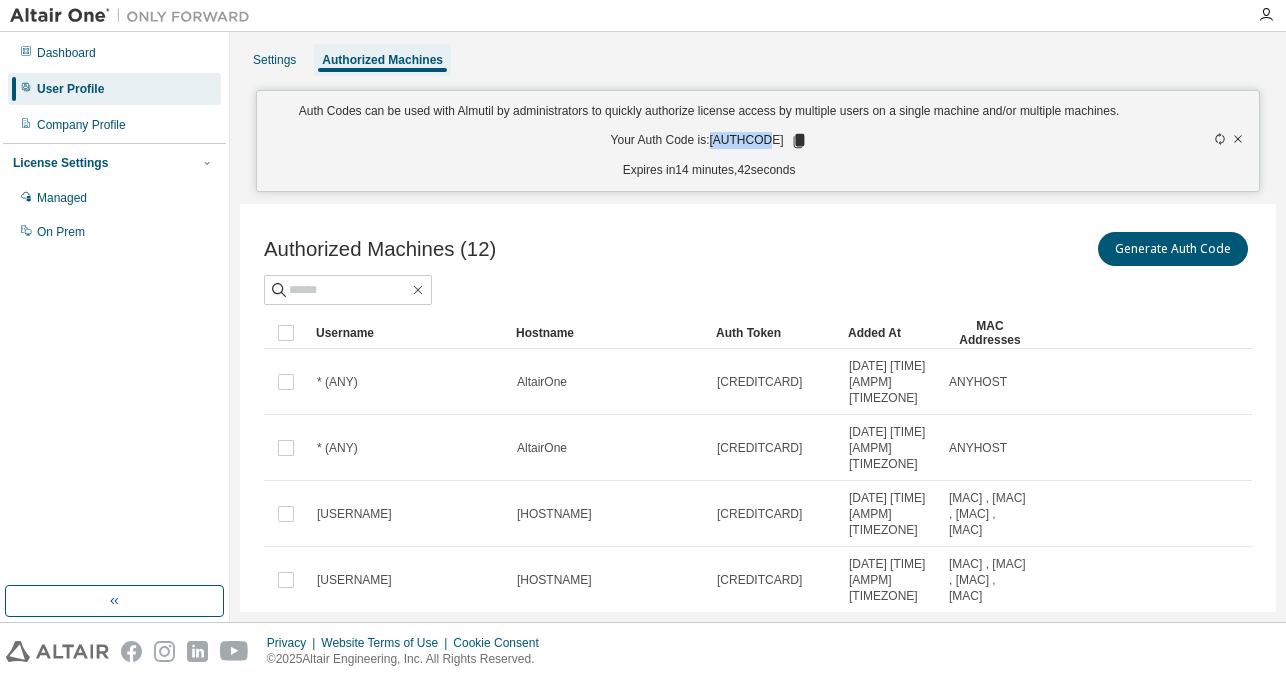 drag, startPoint x: 717, startPoint y: 160, endPoint x: 773, endPoint y: 160, distance: 56 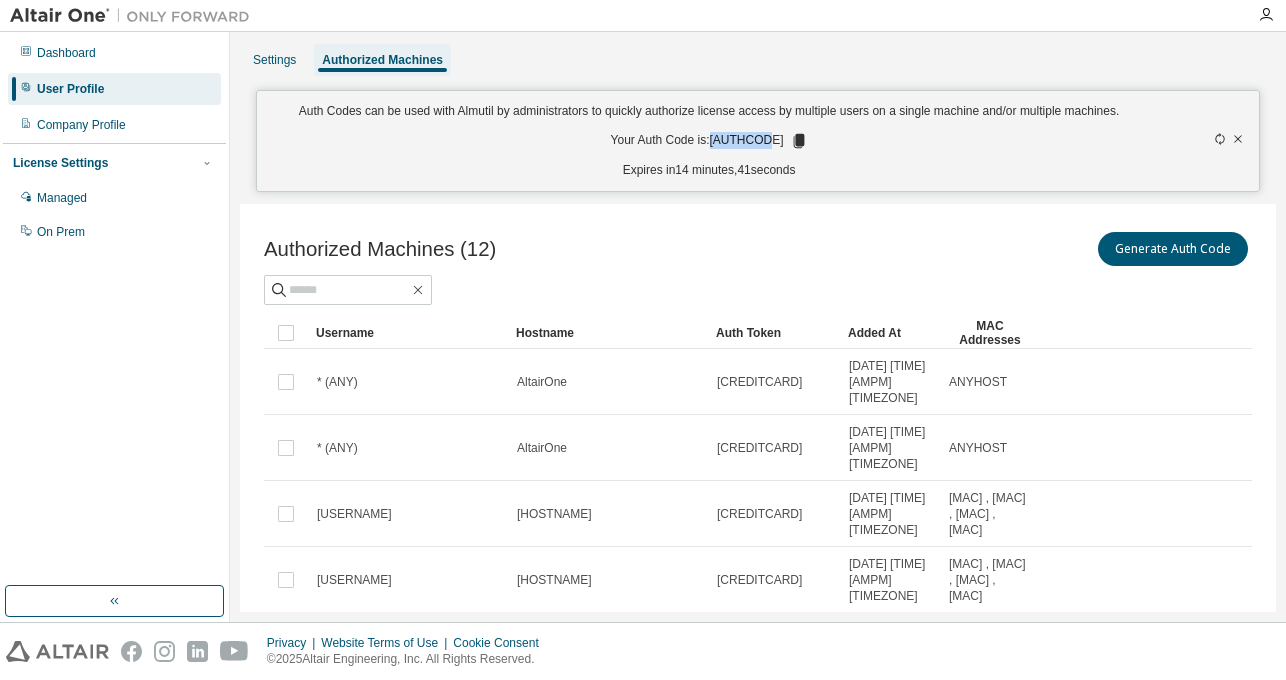 copy on "[AUTHCODE]" 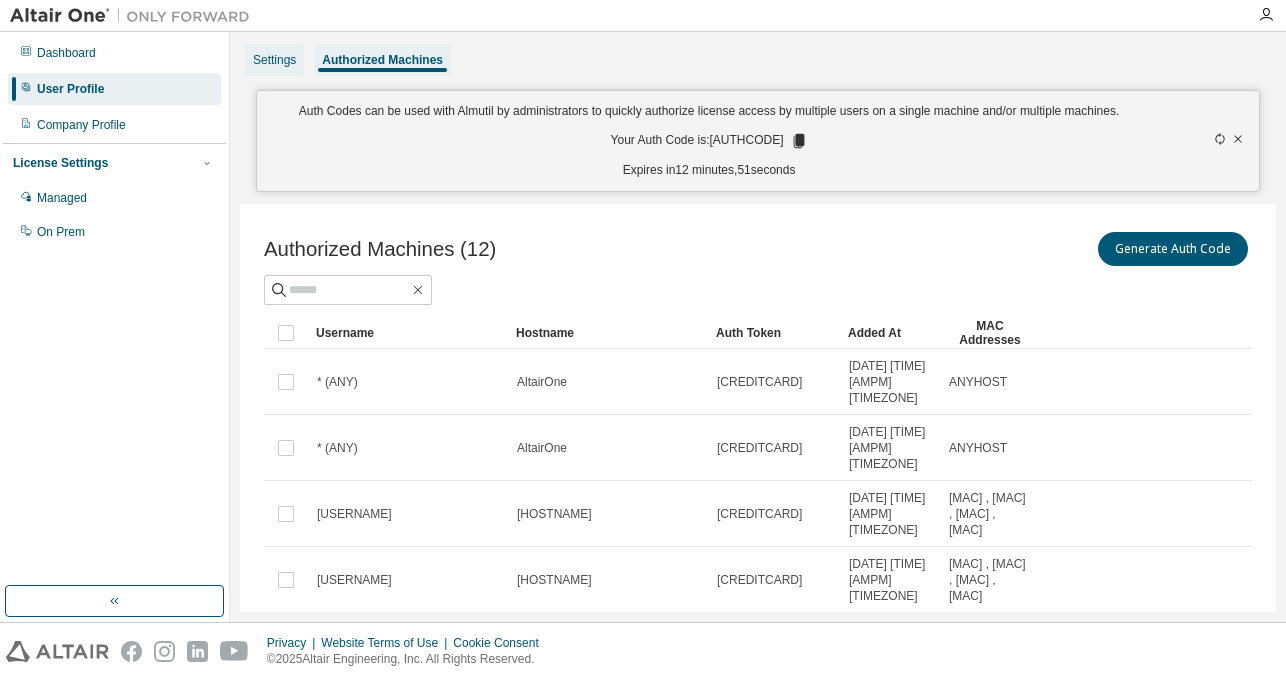 click on "Settings" at bounding box center (274, 60) 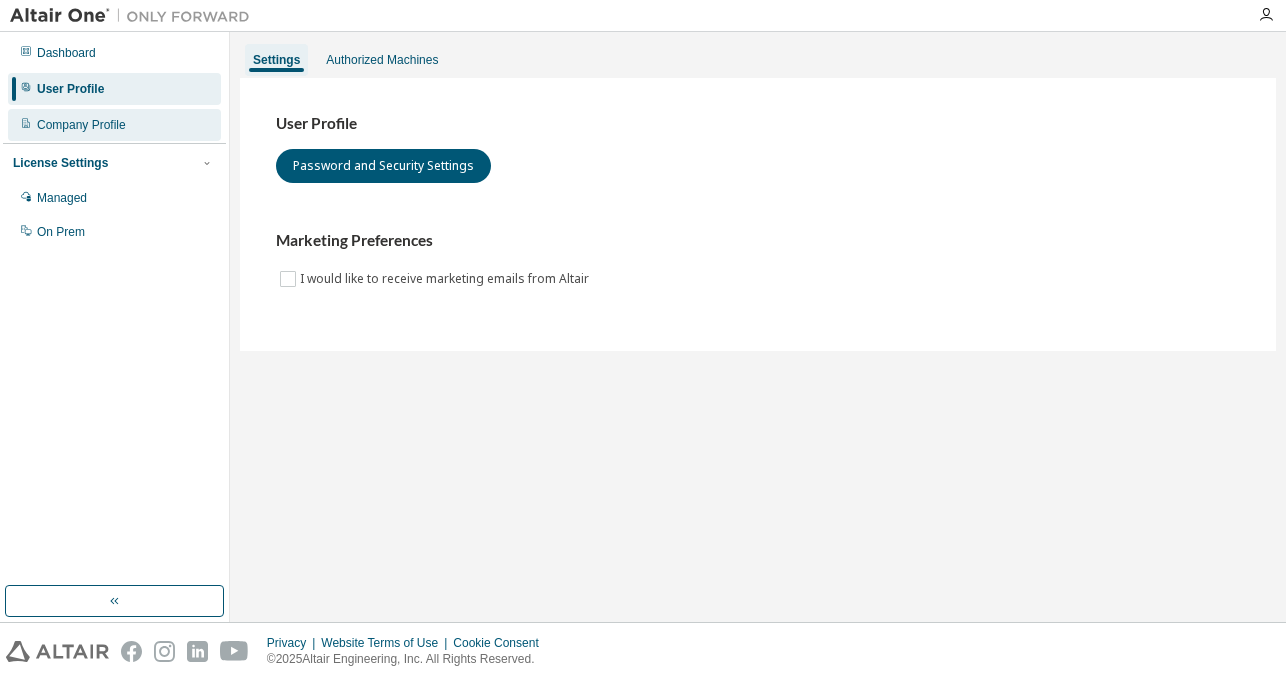 click on "Company Profile" at bounding box center (114, 125) 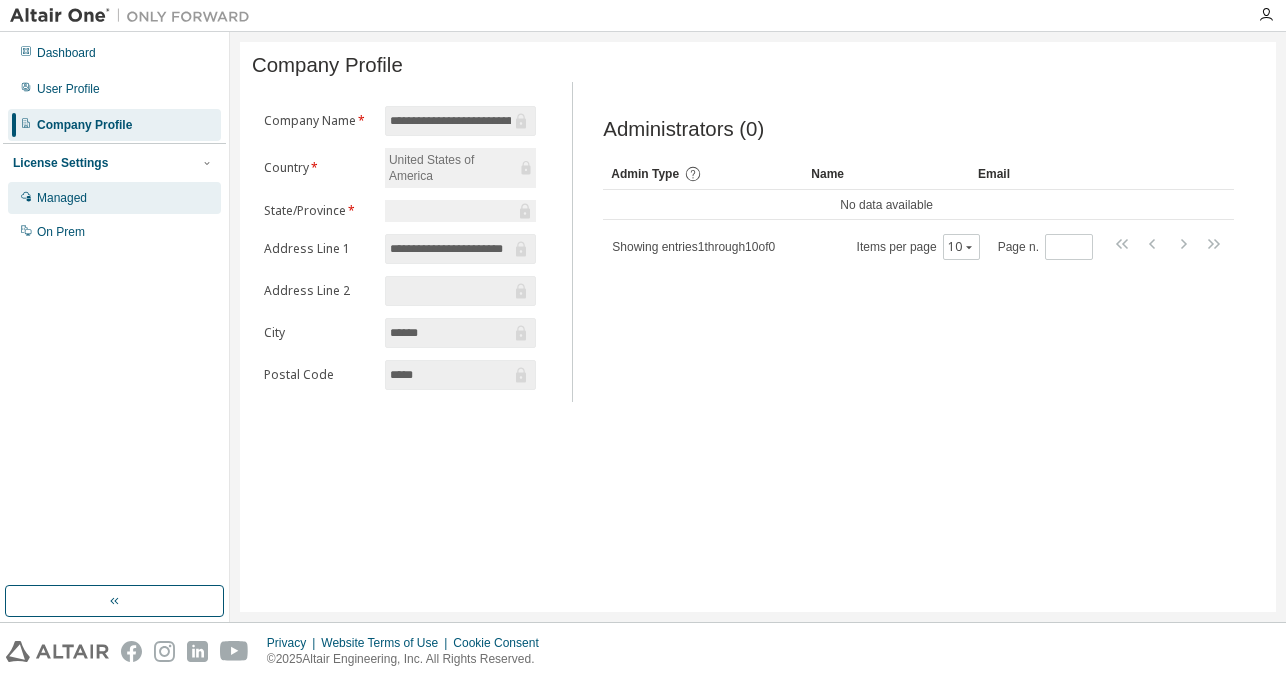 click on "Managed" at bounding box center (114, 198) 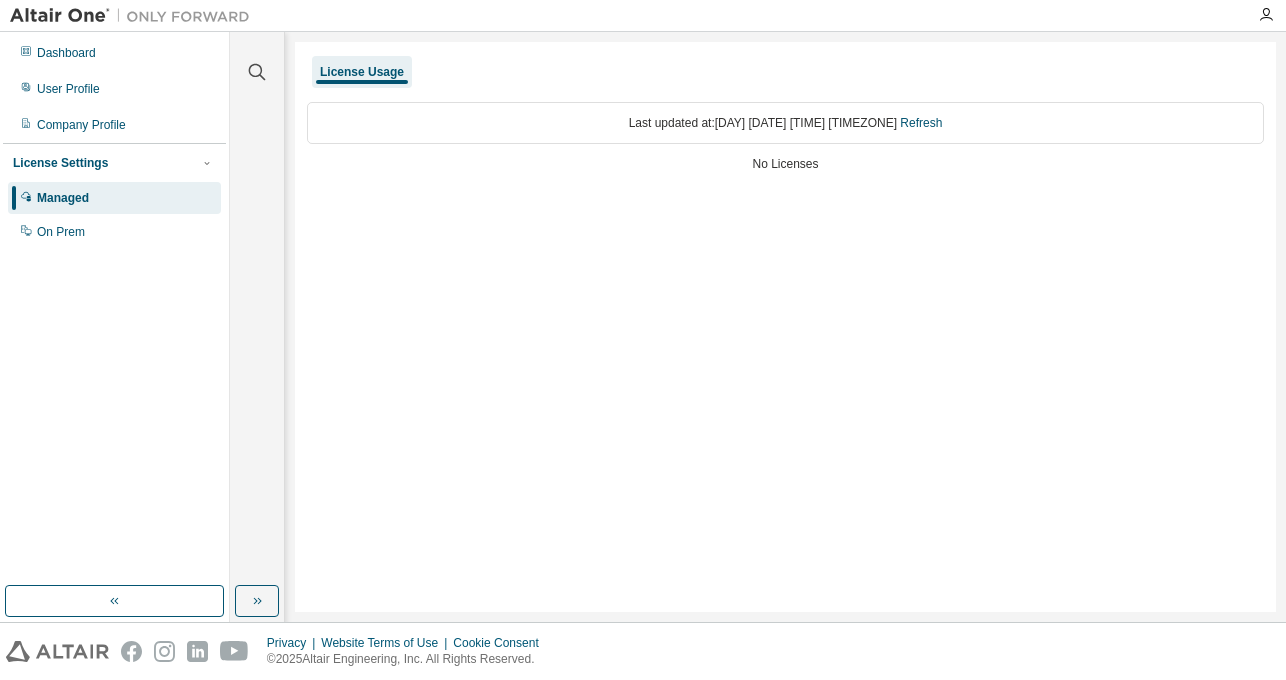 click on "License Usage" at bounding box center (362, 72) 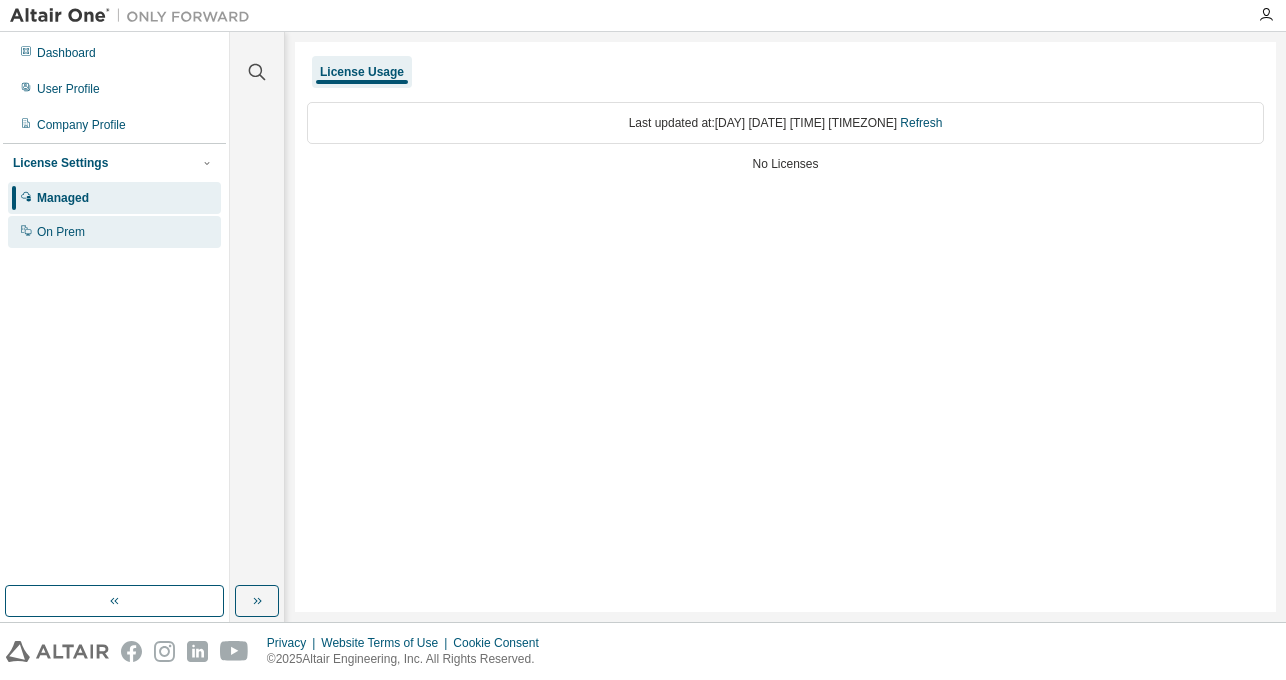 click on "On Prem" at bounding box center (114, 232) 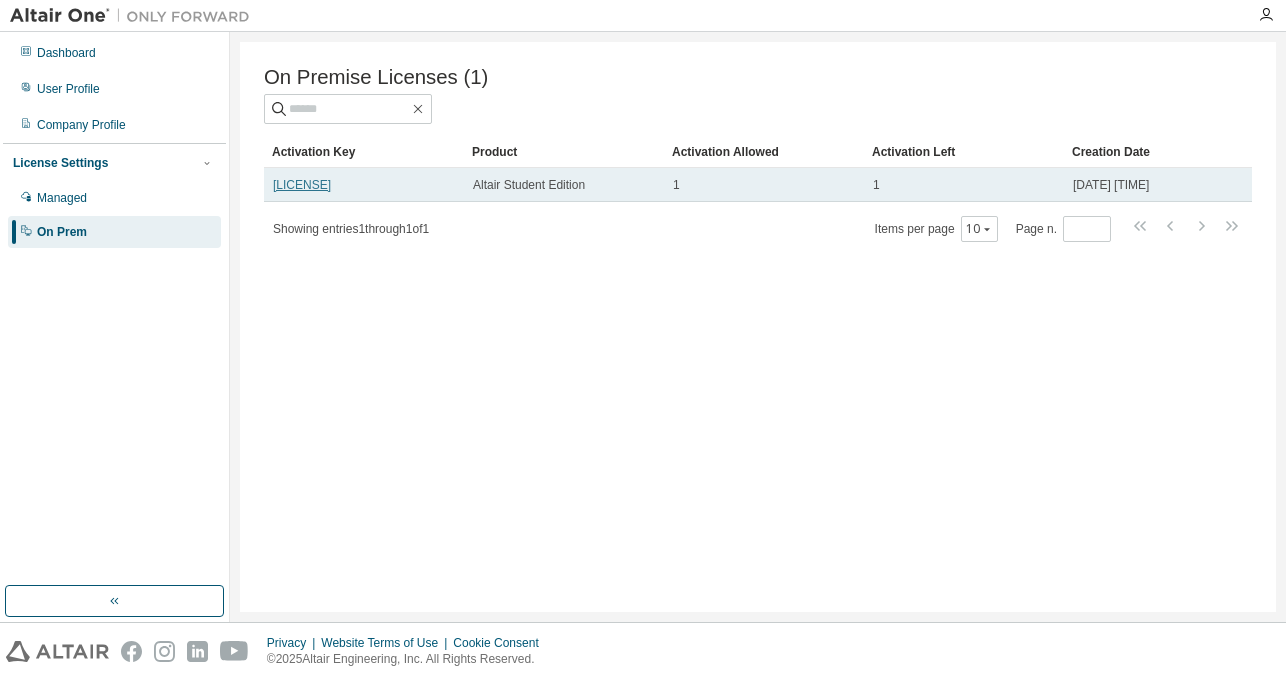 click on "[LICENSE]" at bounding box center (302, 185) 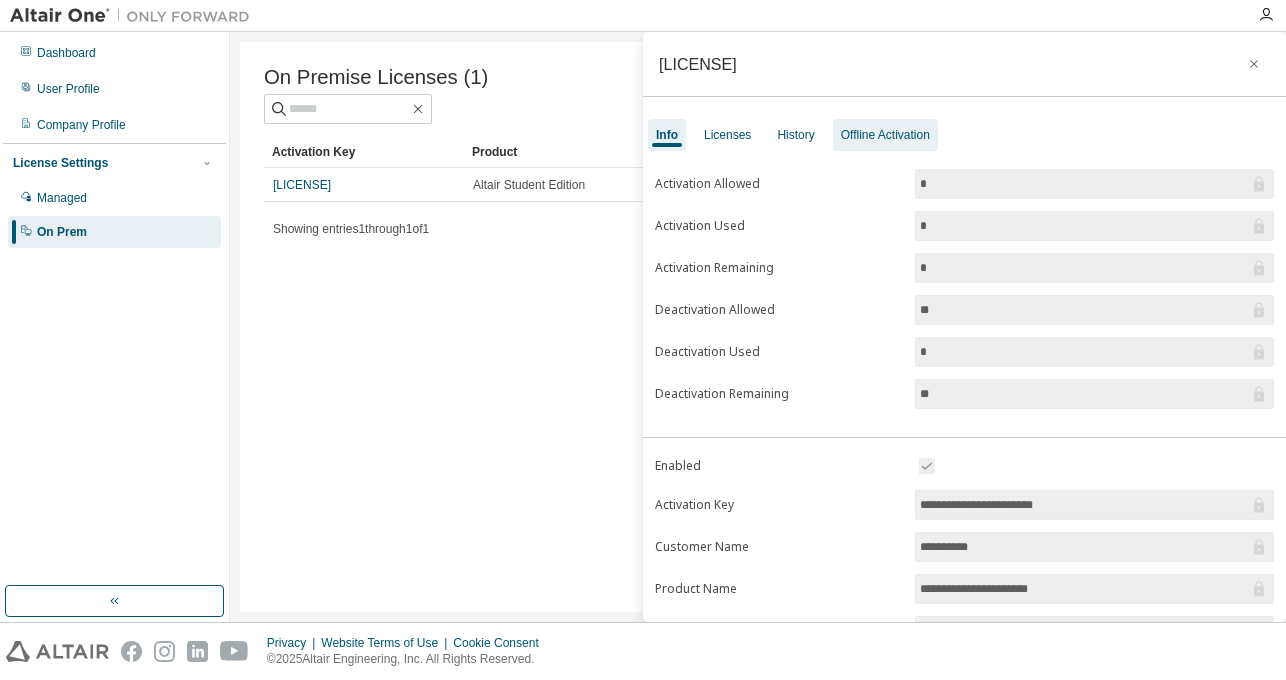click on "Offline Activation" at bounding box center [885, 135] 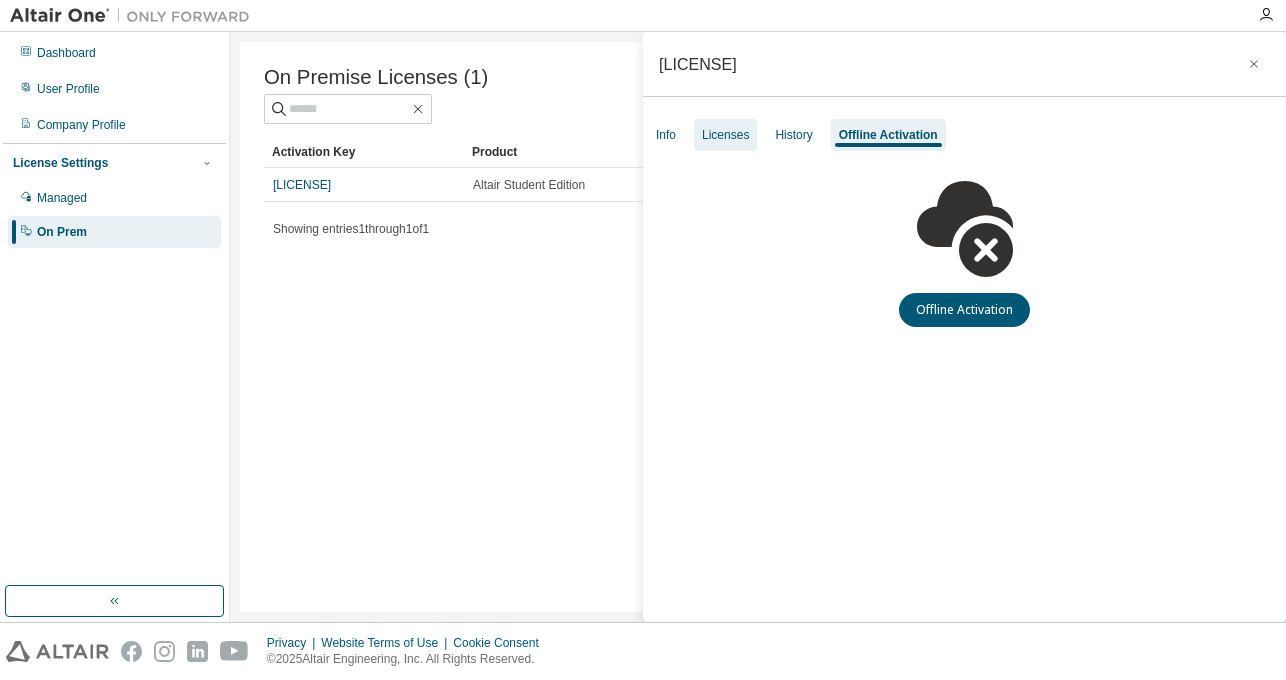 click on "Licenses" at bounding box center (725, 135) 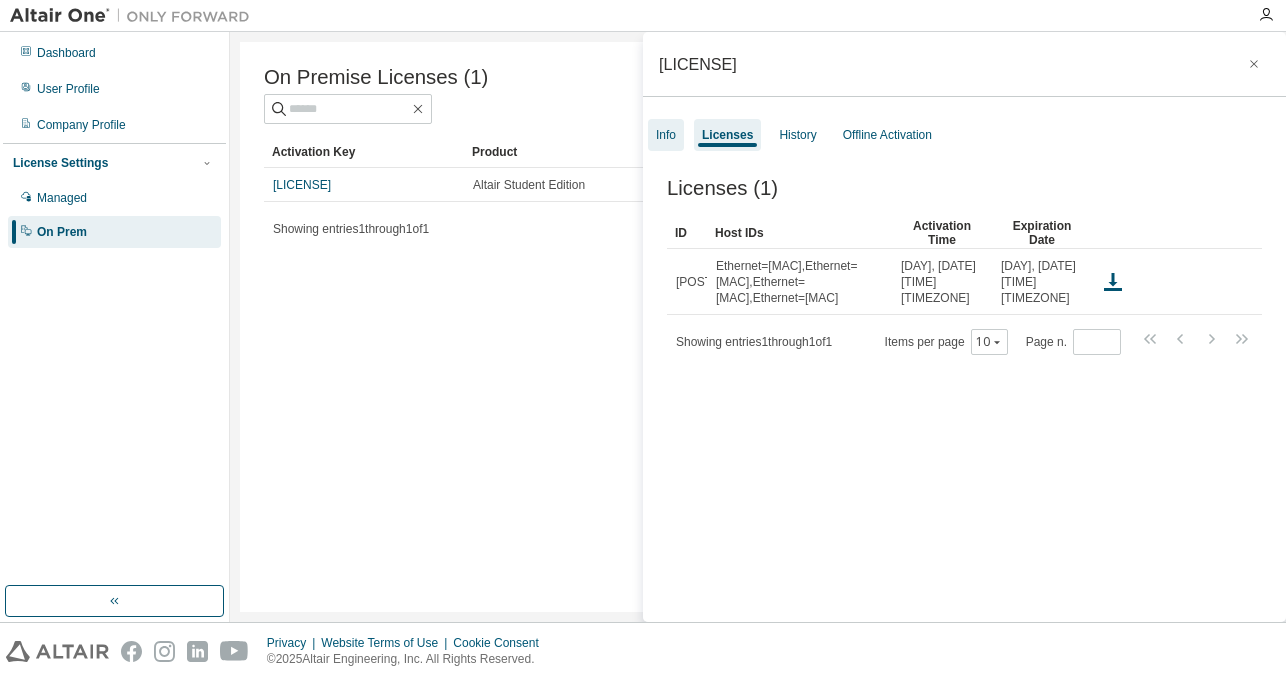 click on "Info" at bounding box center (666, 135) 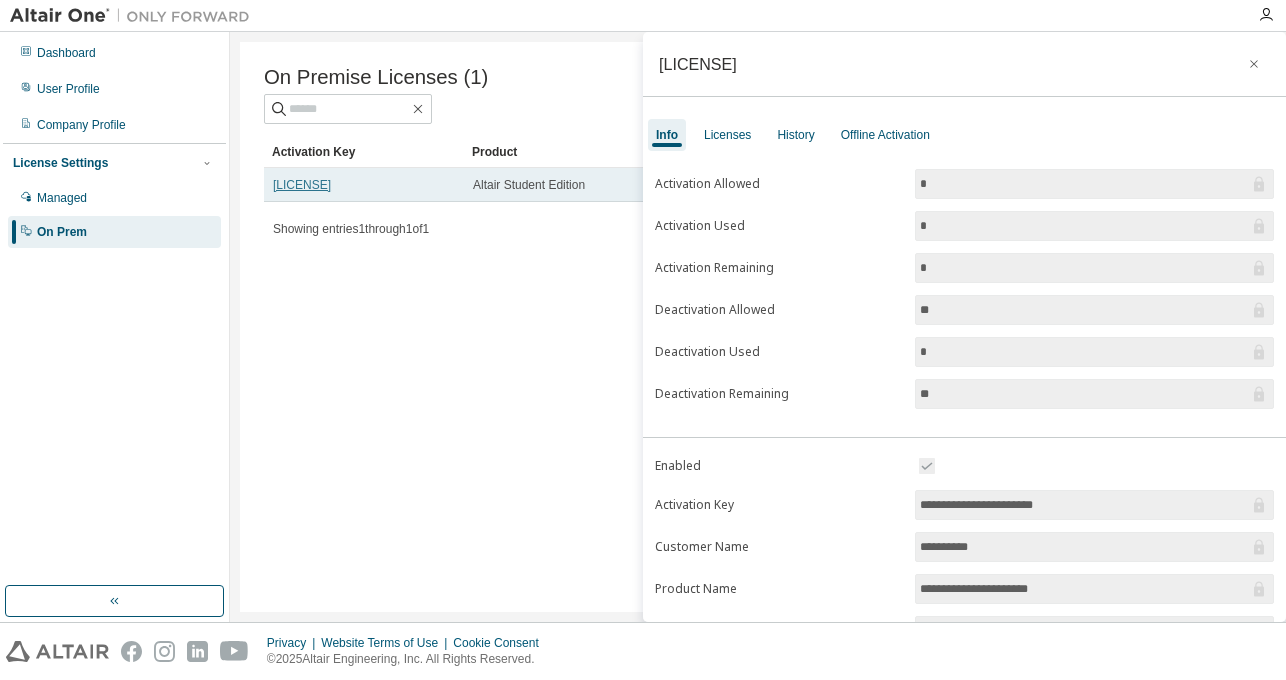 click on "[LICENSE]" at bounding box center [302, 185] 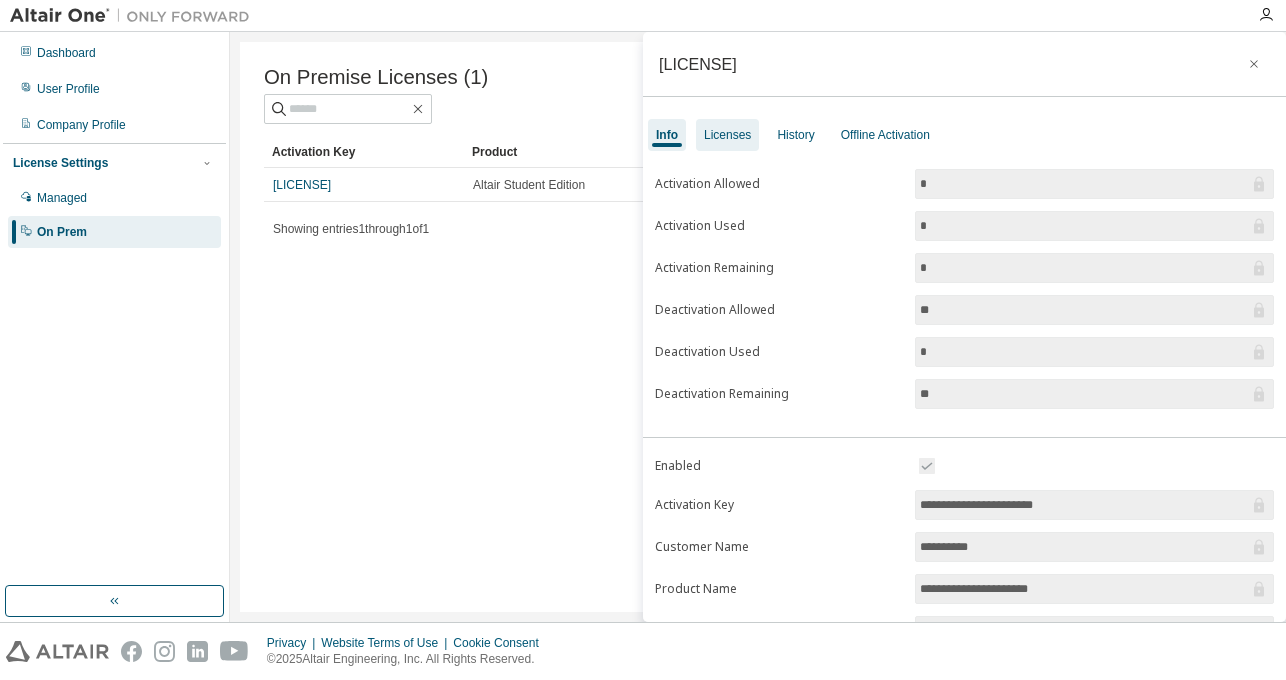 click on "Licenses" at bounding box center (727, 135) 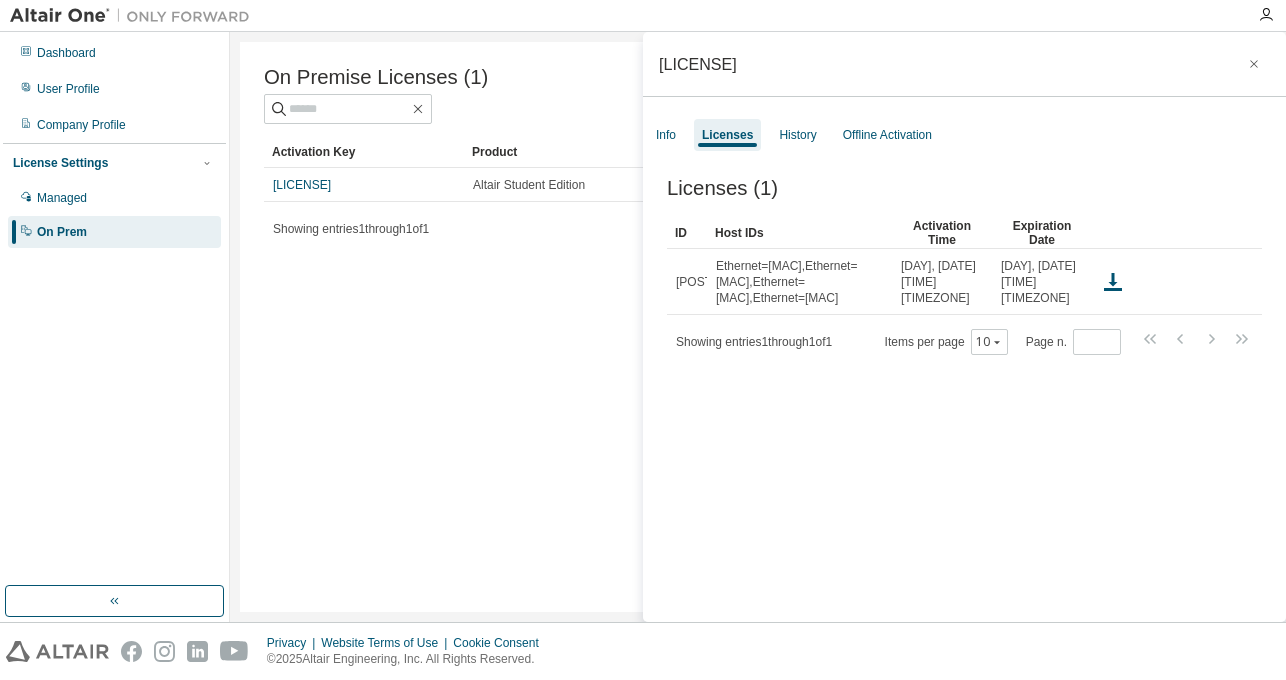 scroll, scrollTop: 31, scrollLeft: 0, axis: vertical 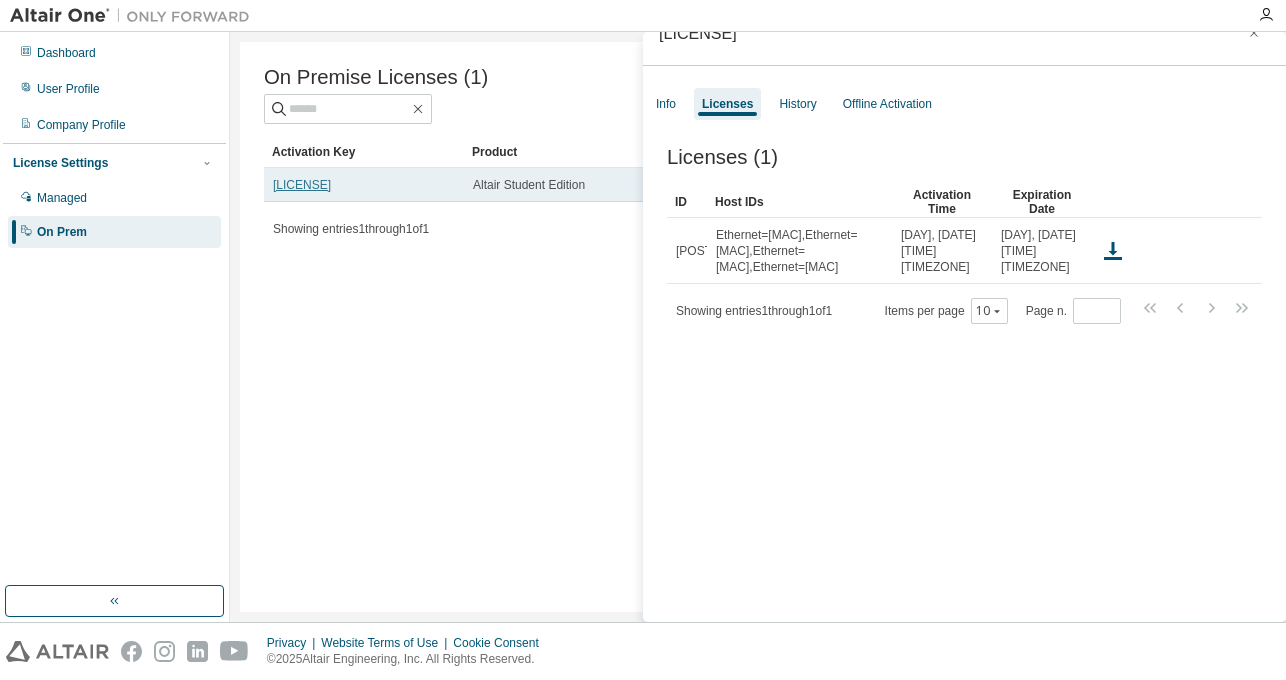 click on "[LICENSE]" at bounding box center (302, 185) 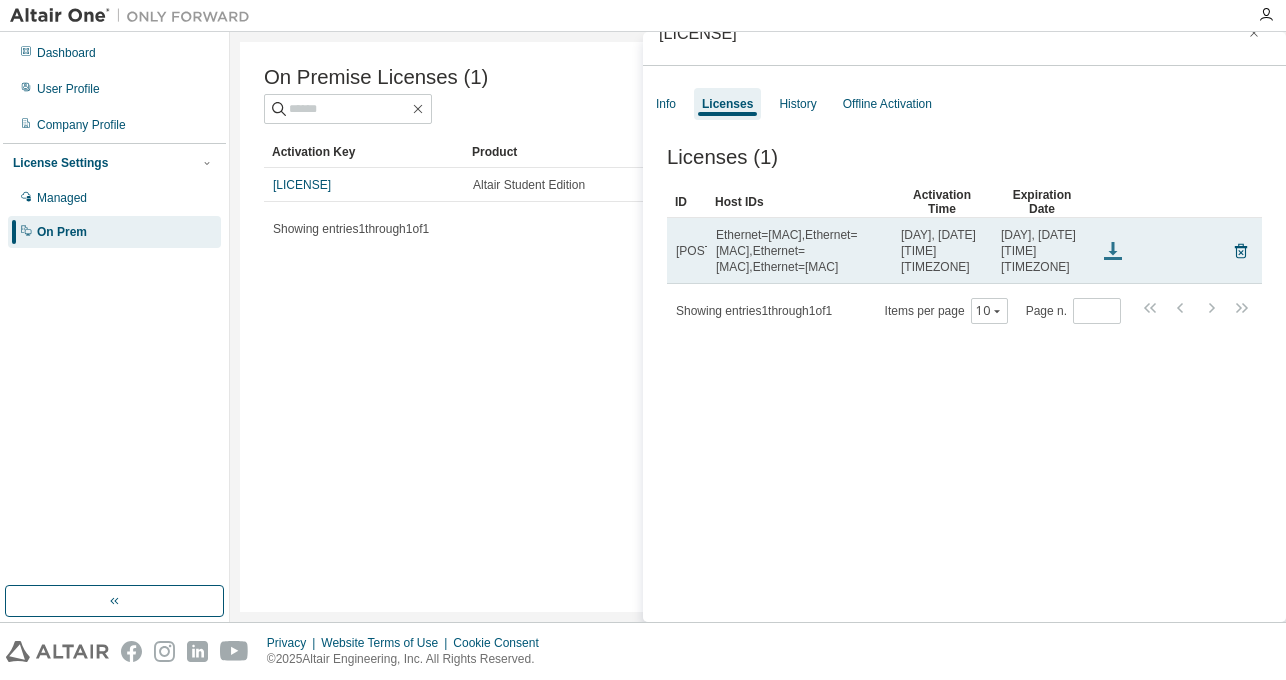 click 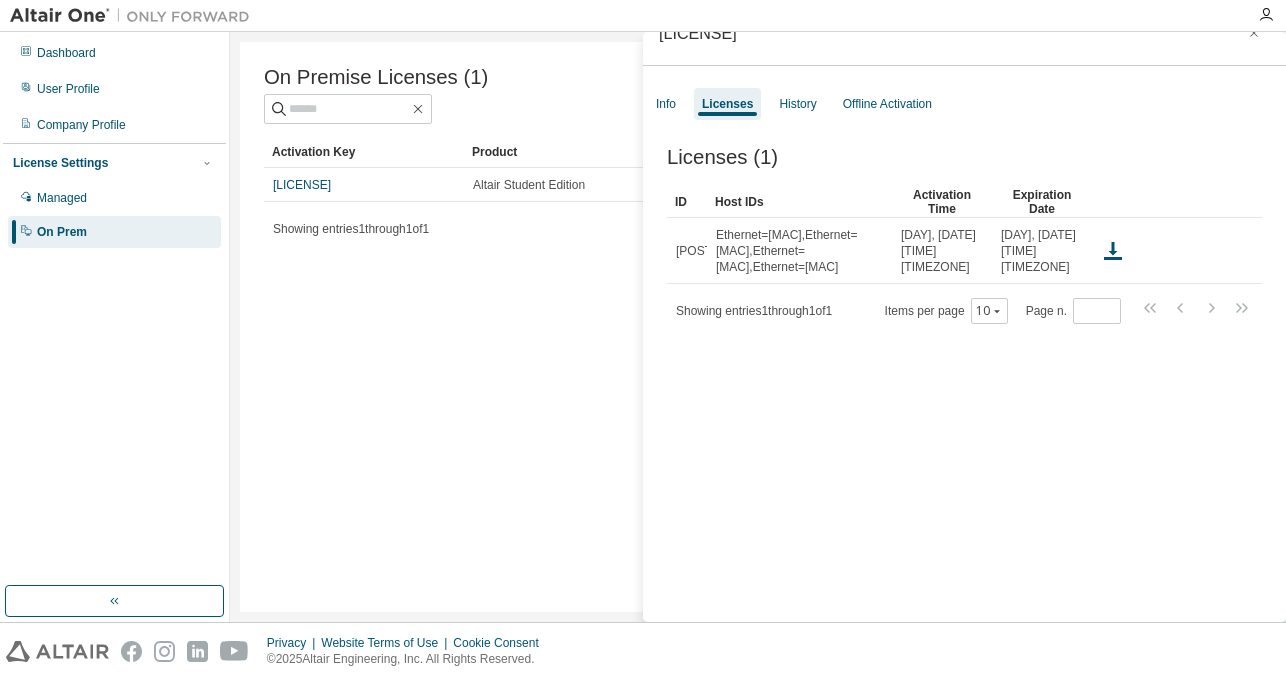 scroll, scrollTop: 0, scrollLeft: 0, axis: both 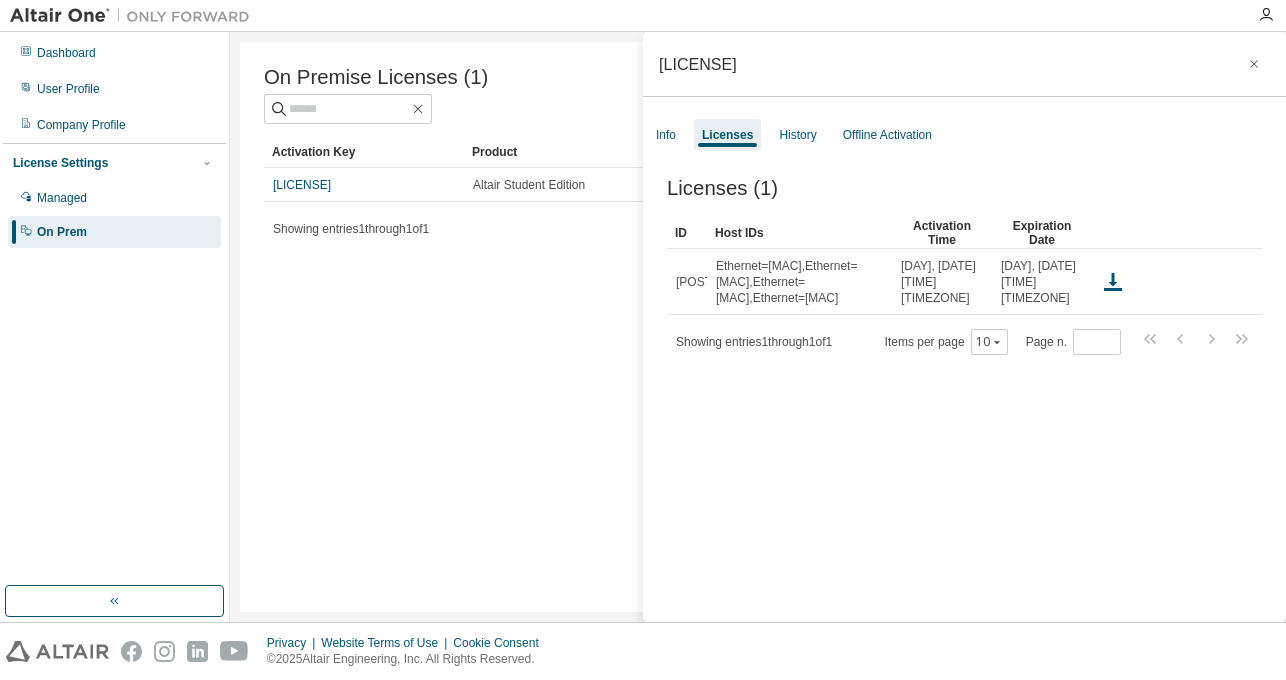 drag, startPoint x: 877, startPoint y: 68, endPoint x: 660, endPoint y: 66, distance: 217.00922 